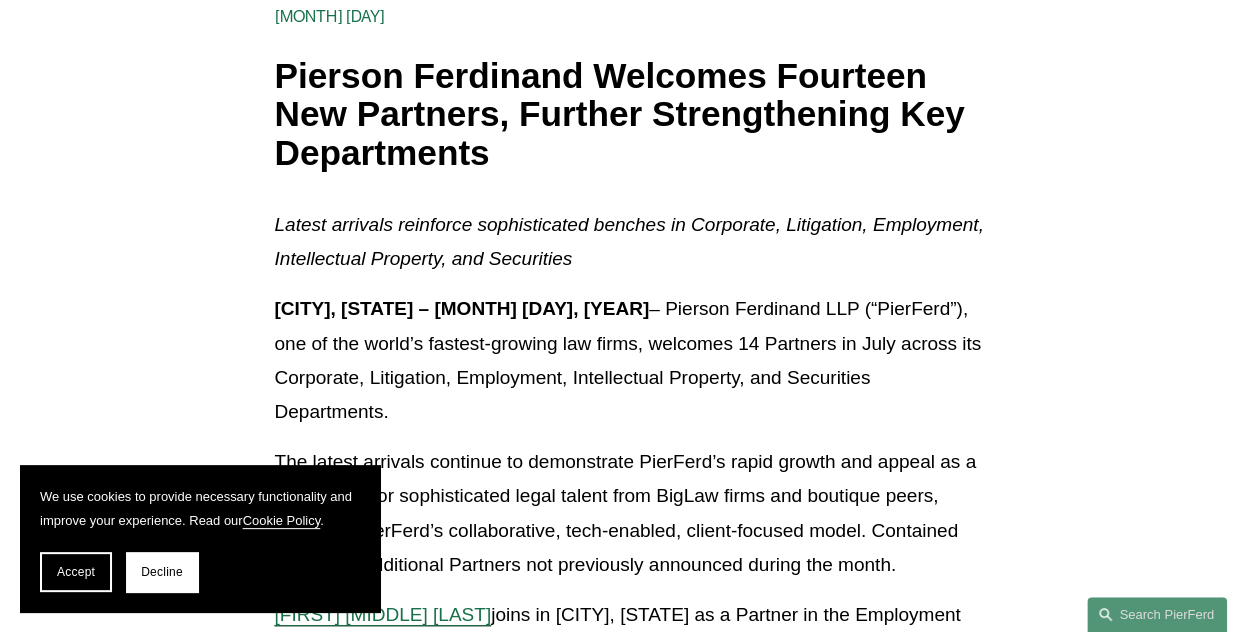 scroll, scrollTop: 400, scrollLeft: 0, axis: vertical 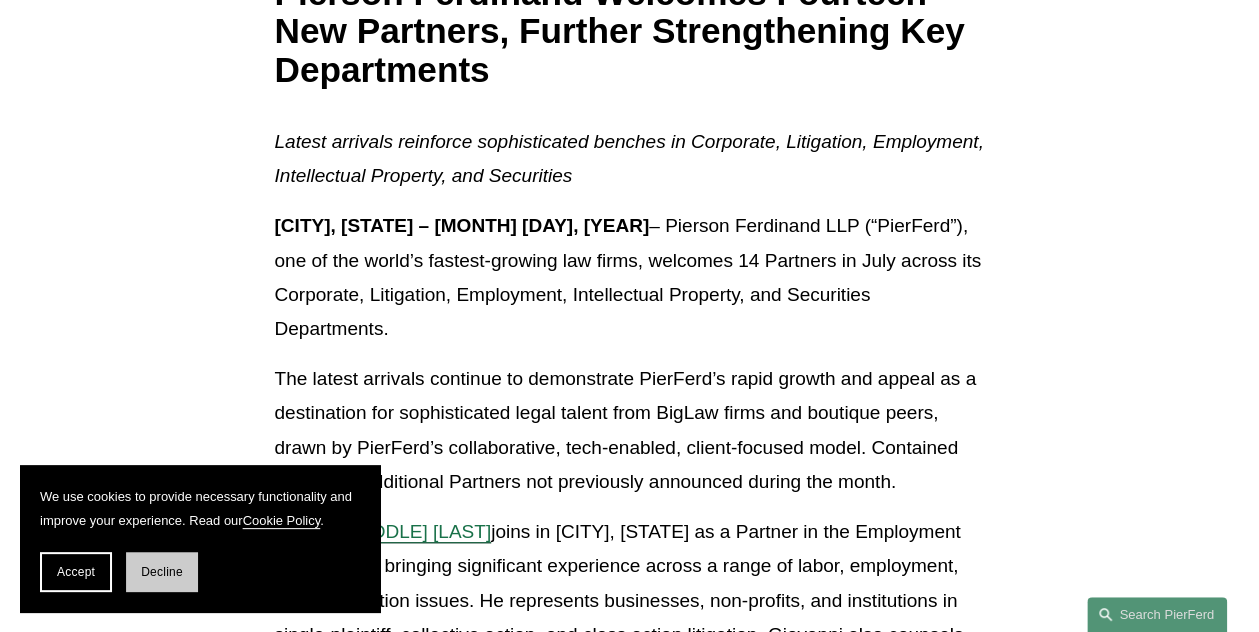 click on "Decline" at bounding box center [162, 572] 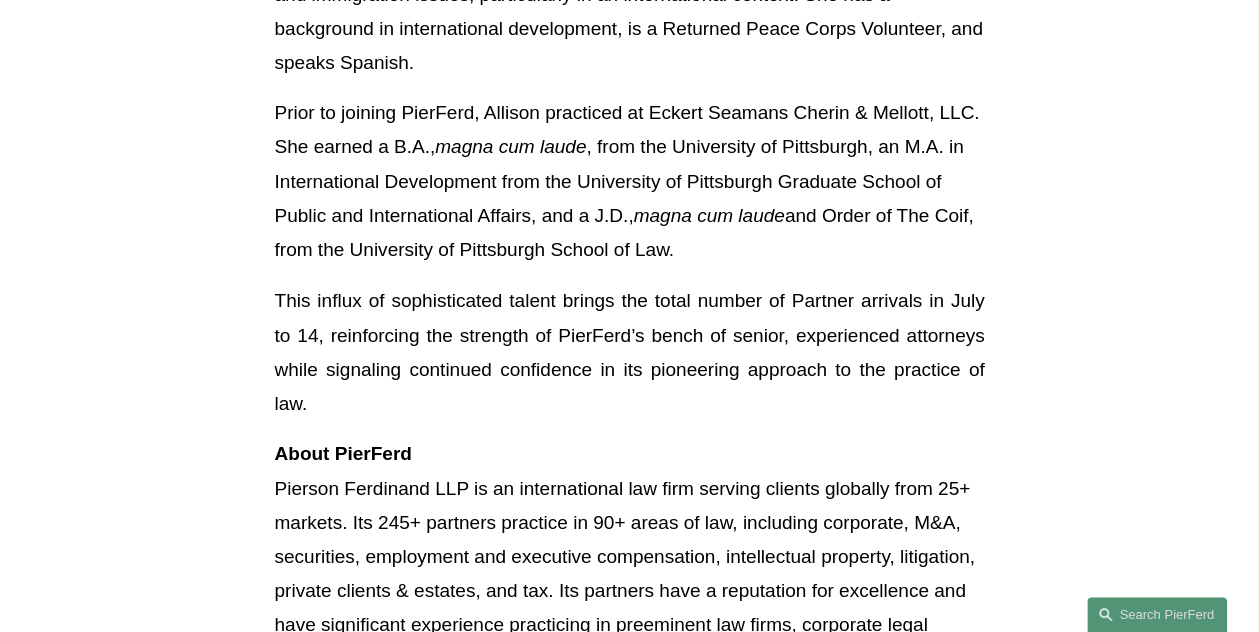 scroll, scrollTop: 5000, scrollLeft: 0, axis: vertical 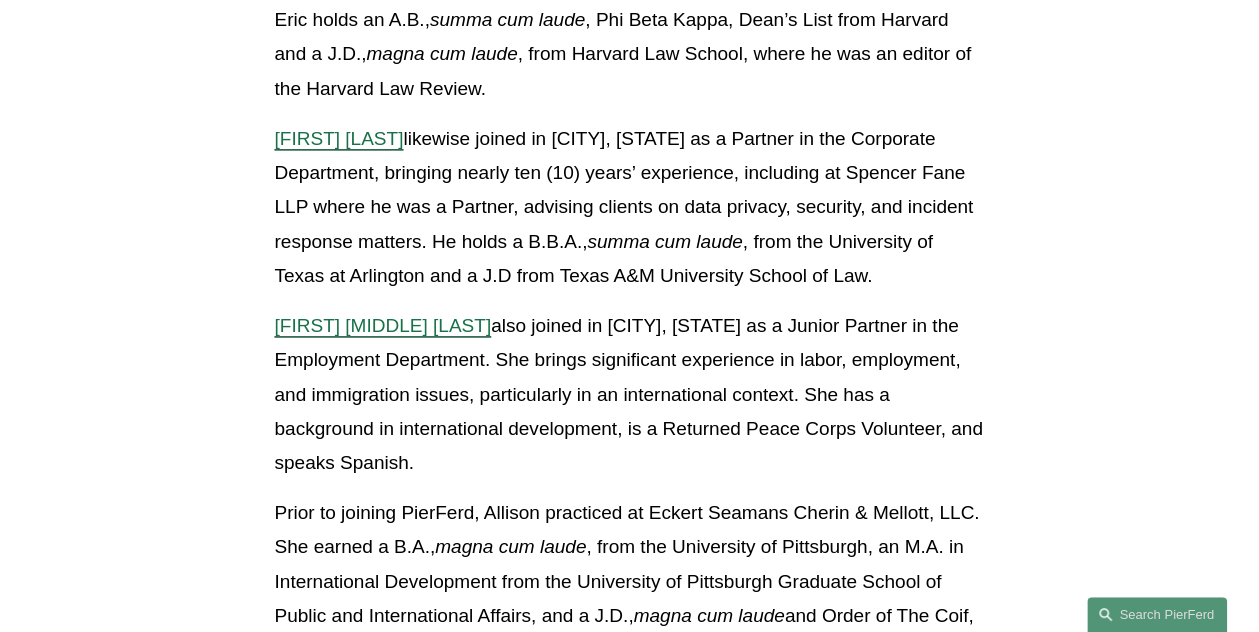 click on "Jeremy Rucker" at bounding box center (338, 138) 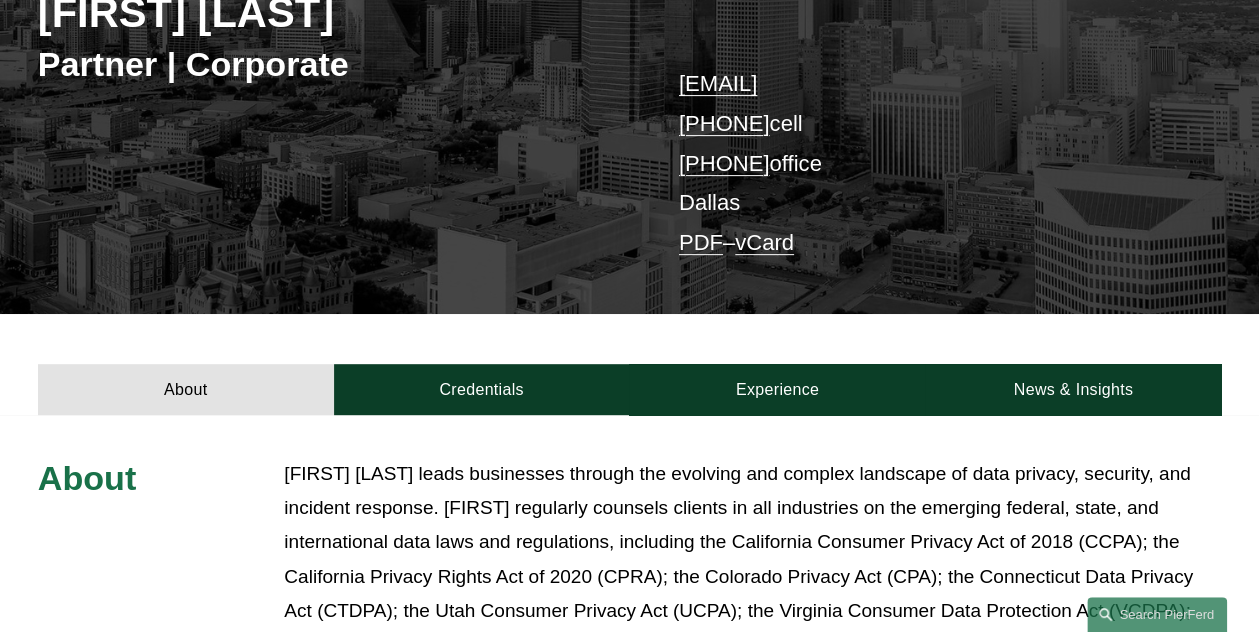 scroll, scrollTop: 53, scrollLeft: 0, axis: vertical 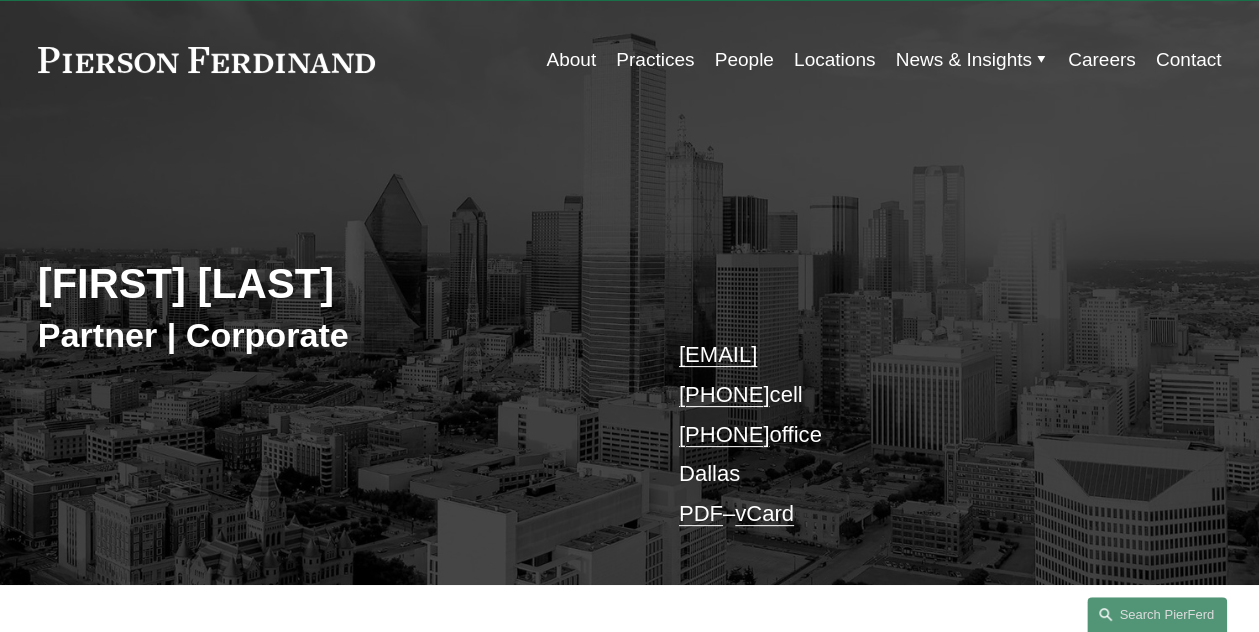 click on "jeremy.rucker@pierferd.com" at bounding box center [718, 354] 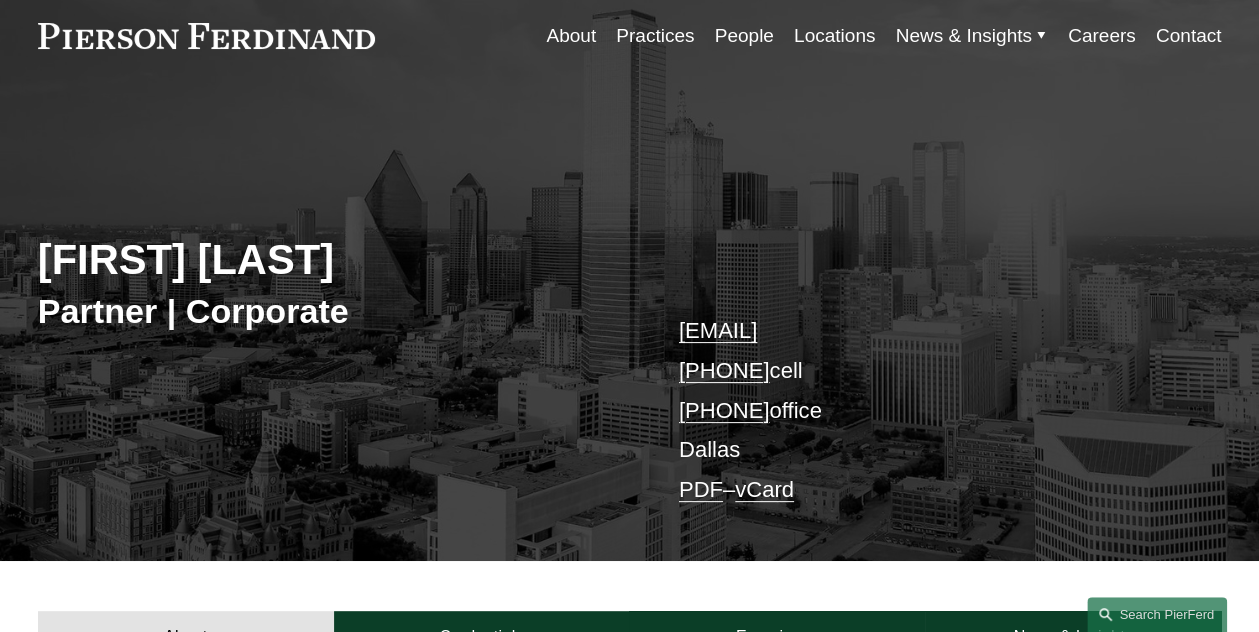 scroll, scrollTop: 0, scrollLeft: 0, axis: both 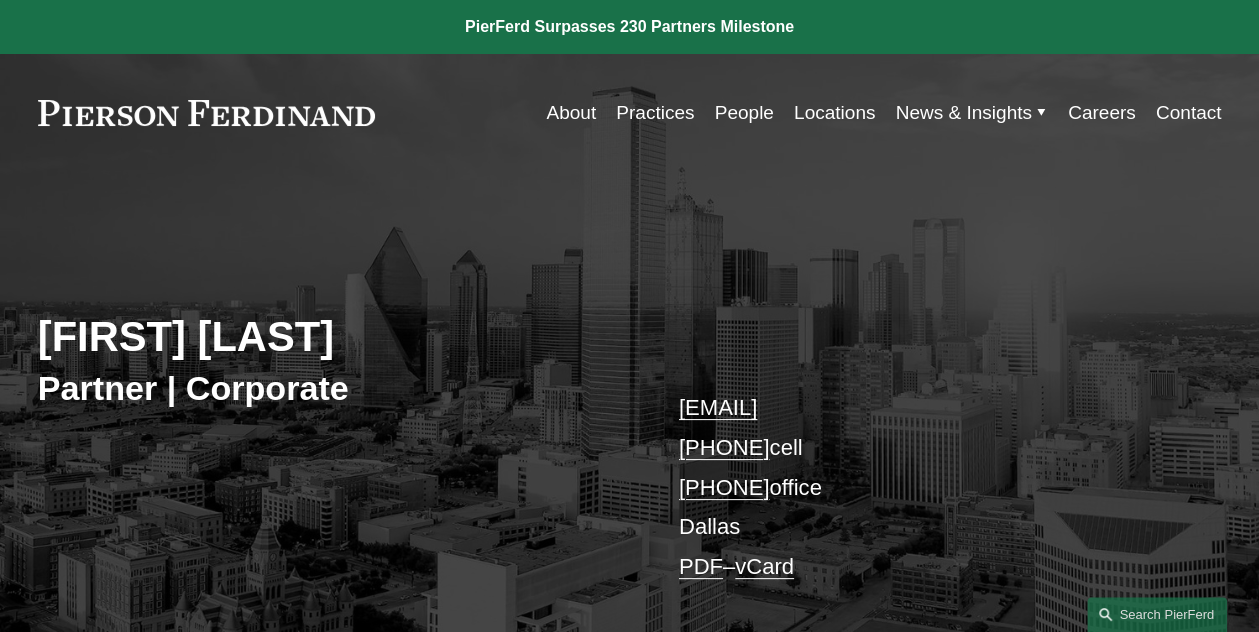 click on "Locations" at bounding box center [834, 113] 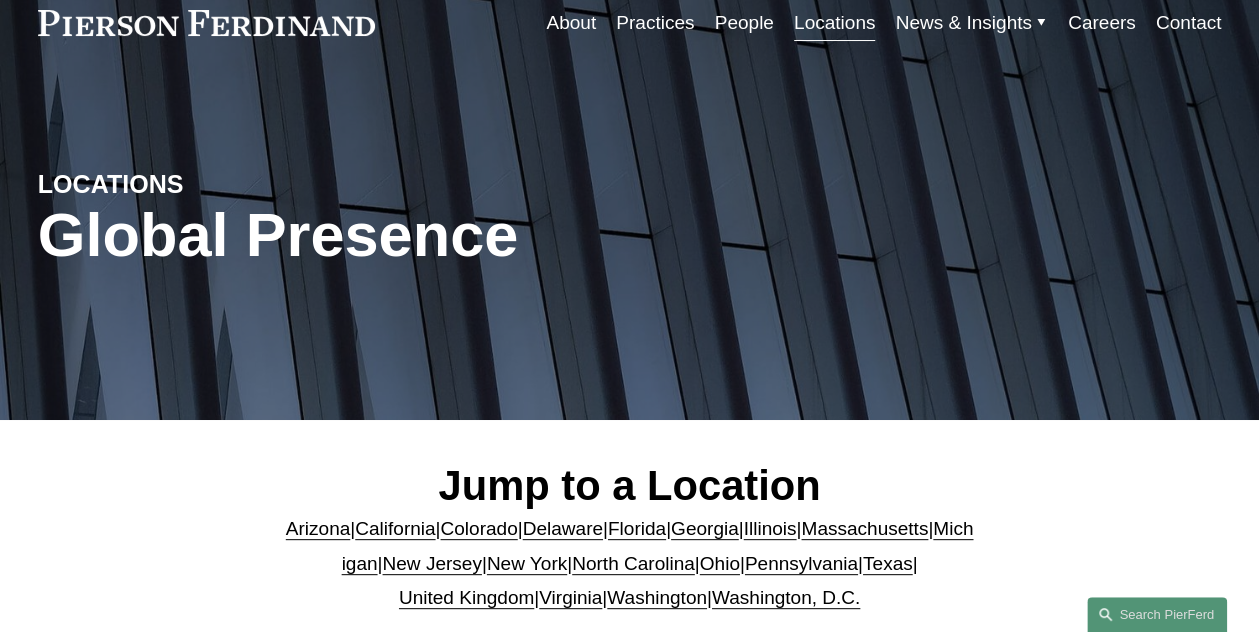 scroll, scrollTop: 300, scrollLeft: 0, axis: vertical 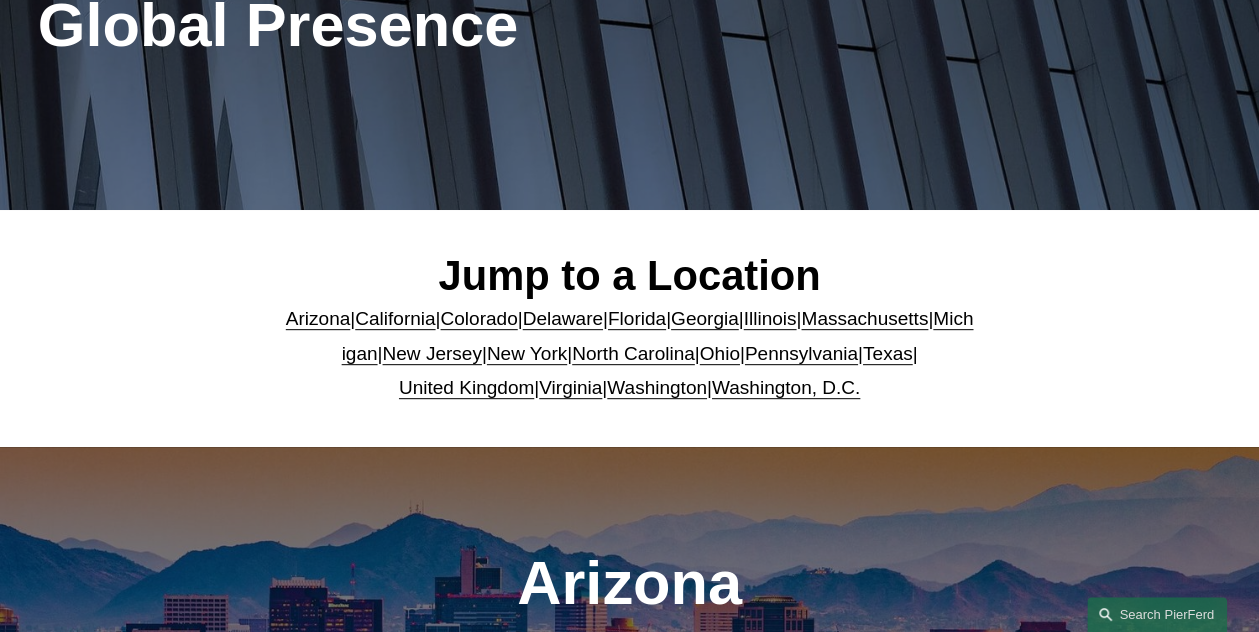 click on "Colorado" at bounding box center [478, 318] 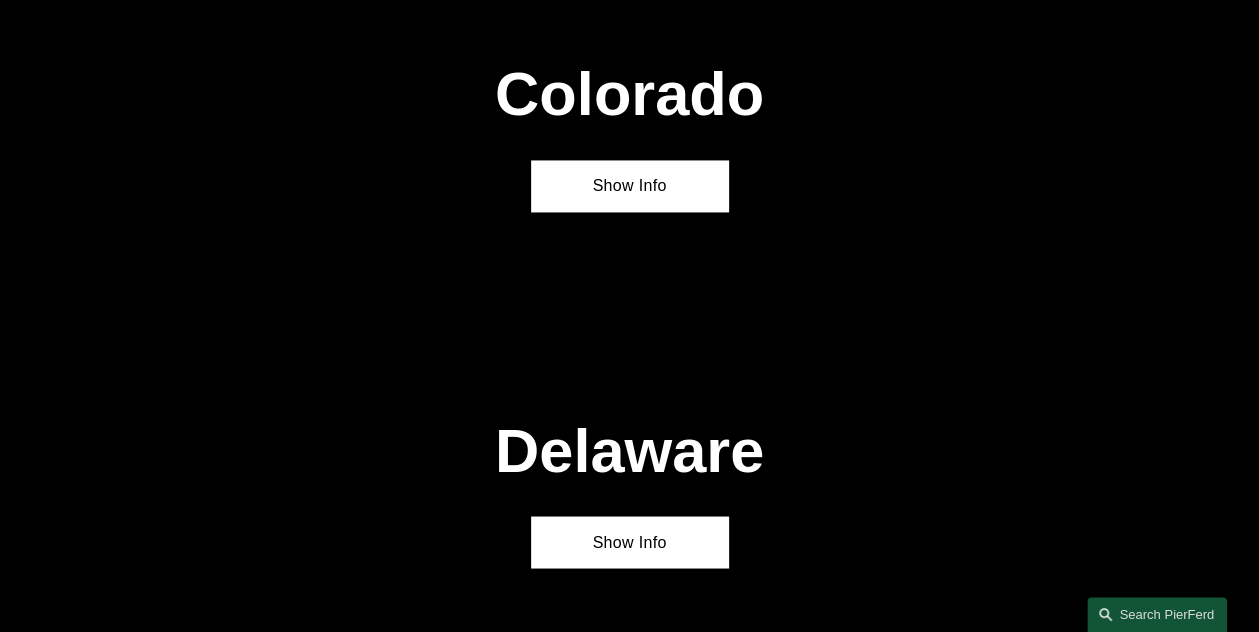 scroll, scrollTop: 1507, scrollLeft: 0, axis: vertical 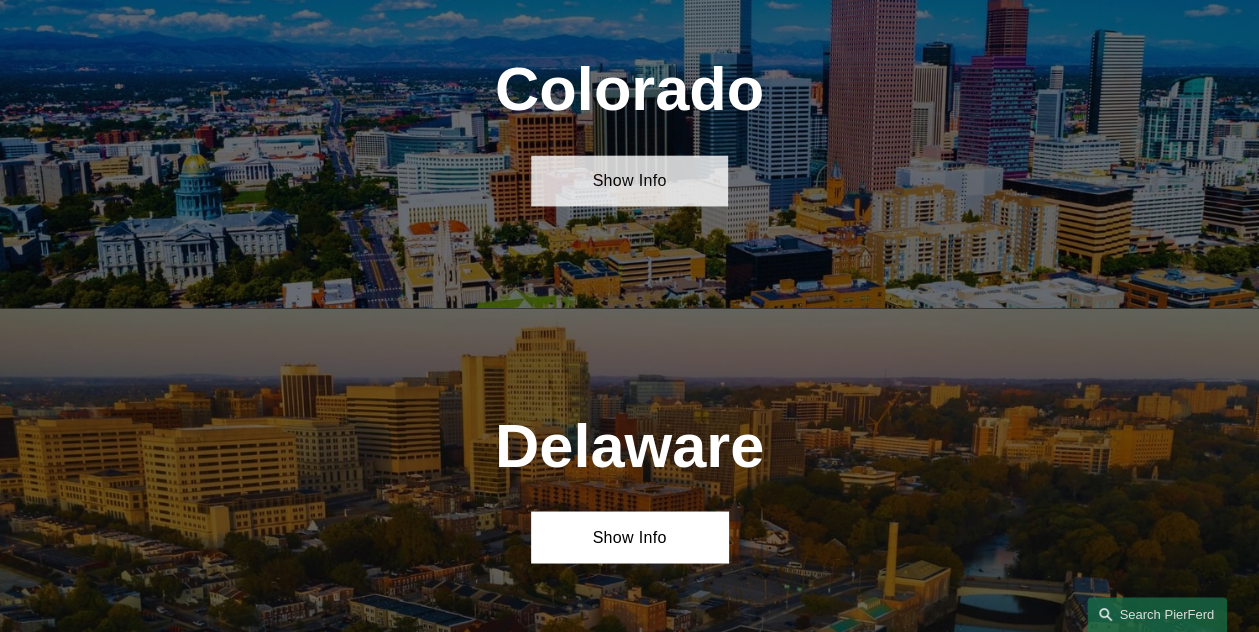 click on "Show Info" at bounding box center [629, 180] 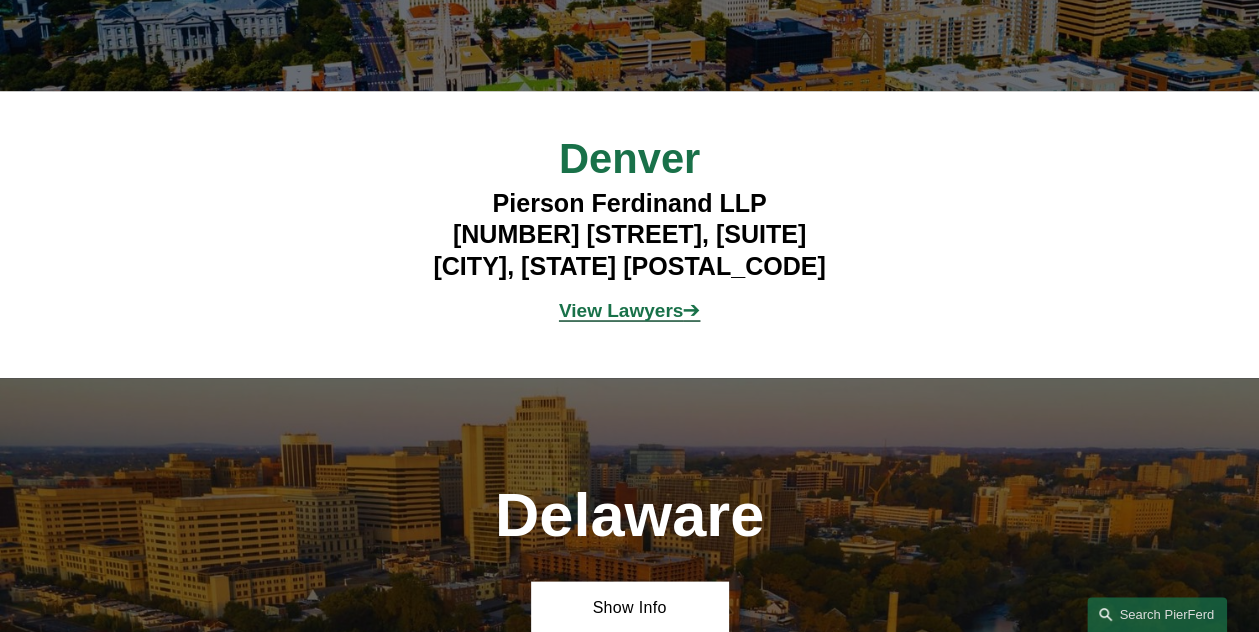 scroll, scrollTop: 1807, scrollLeft: 0, axis: vertical 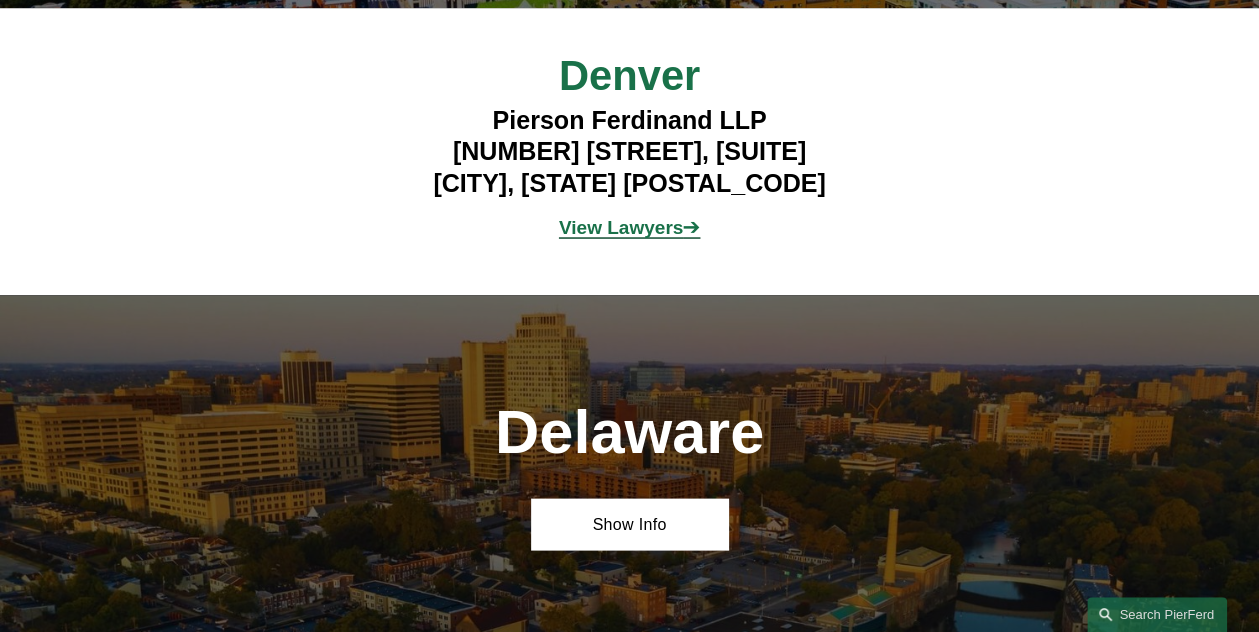 click on "View Lawyers" at bounding box center (621, 226) 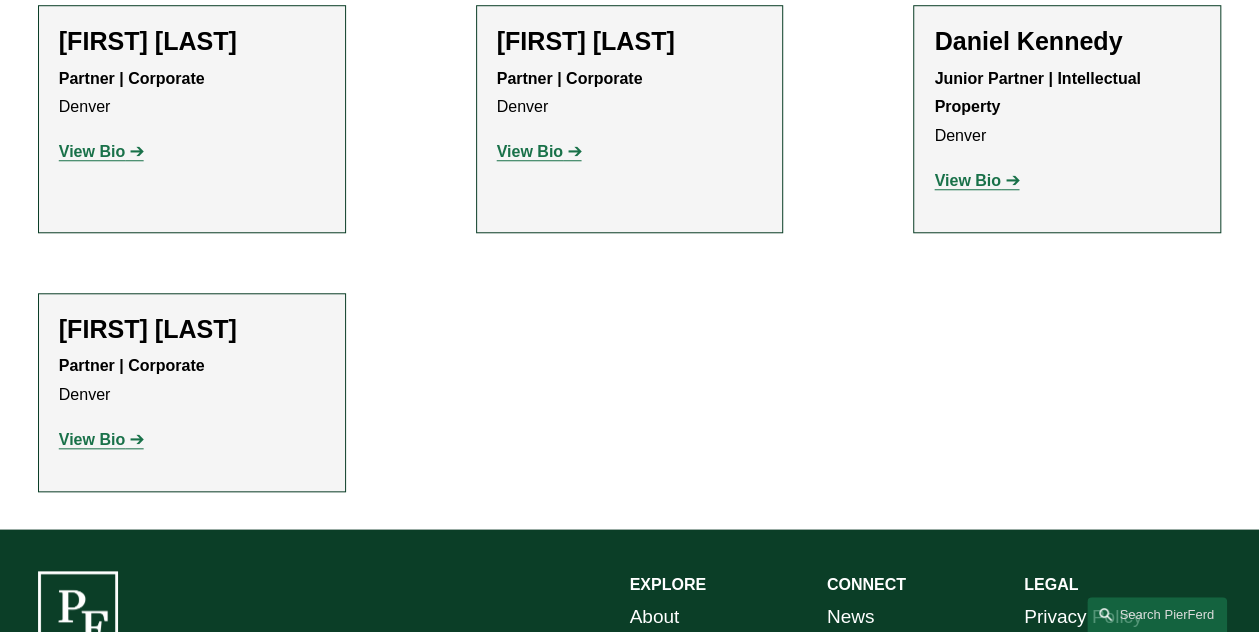 scroll, scrollTop: 700, scrollLeft: 0, axis: vertical 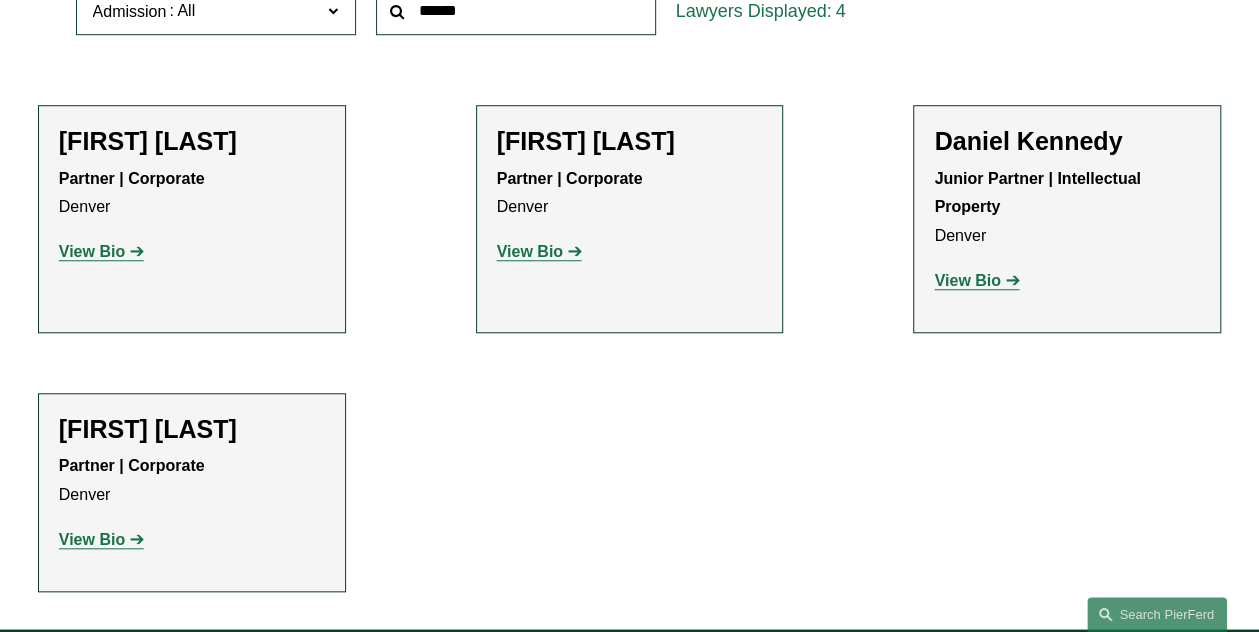 click on "View Bio" 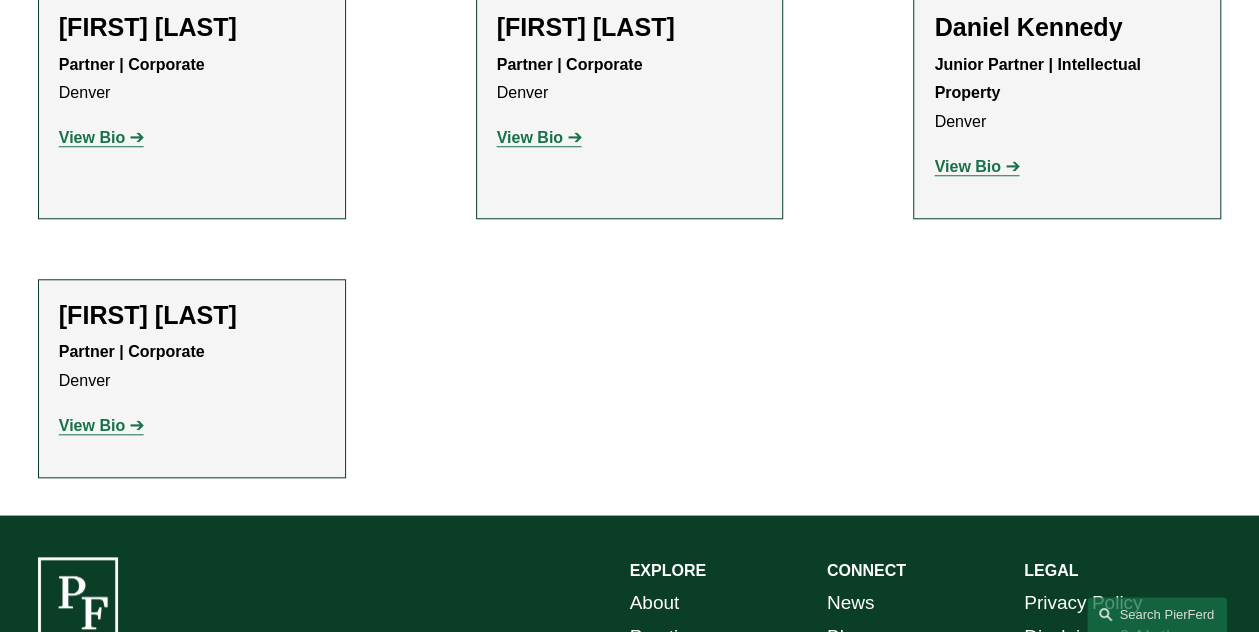 scroll, scrollTop: 1000, scrollLeft: 0, axis: vertical 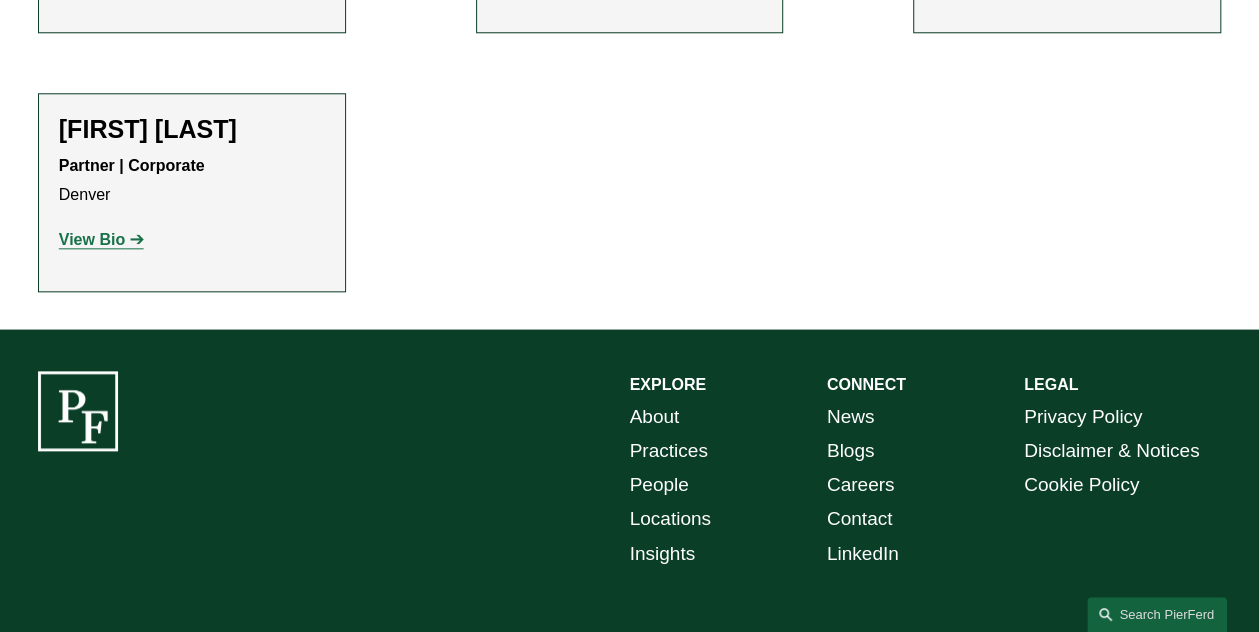 click on "View Bio" 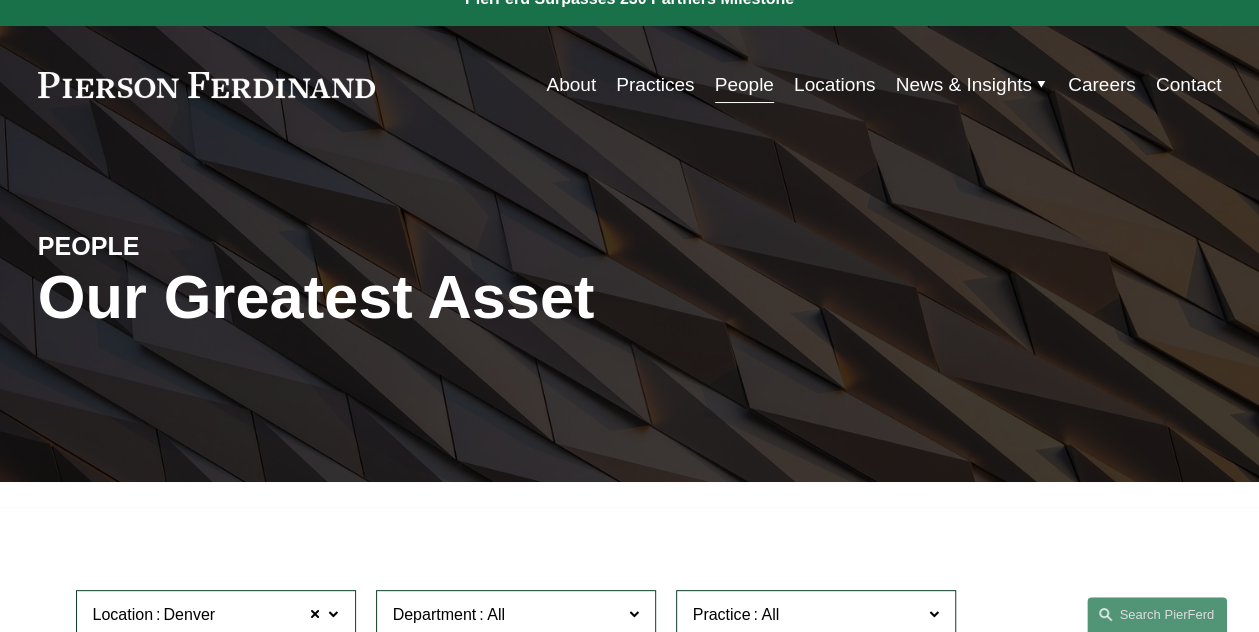 scroll, scrollTop: 0, scrollLeft: 0, axis: both 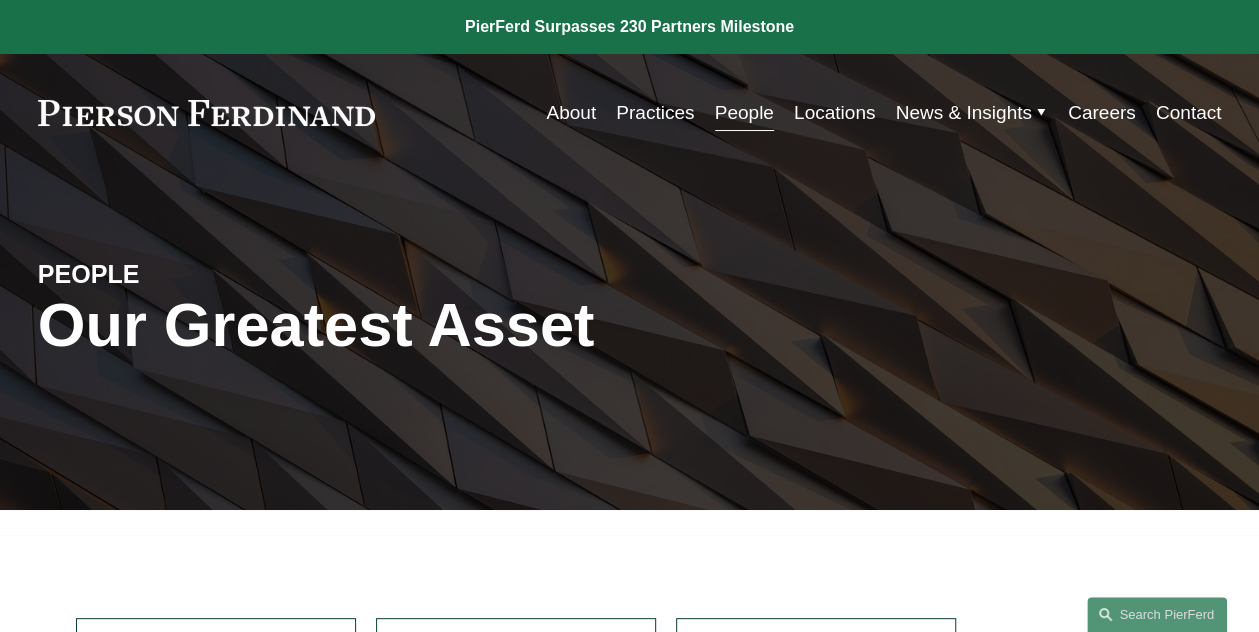 click on "Locations" at bounding box center (834, 113) 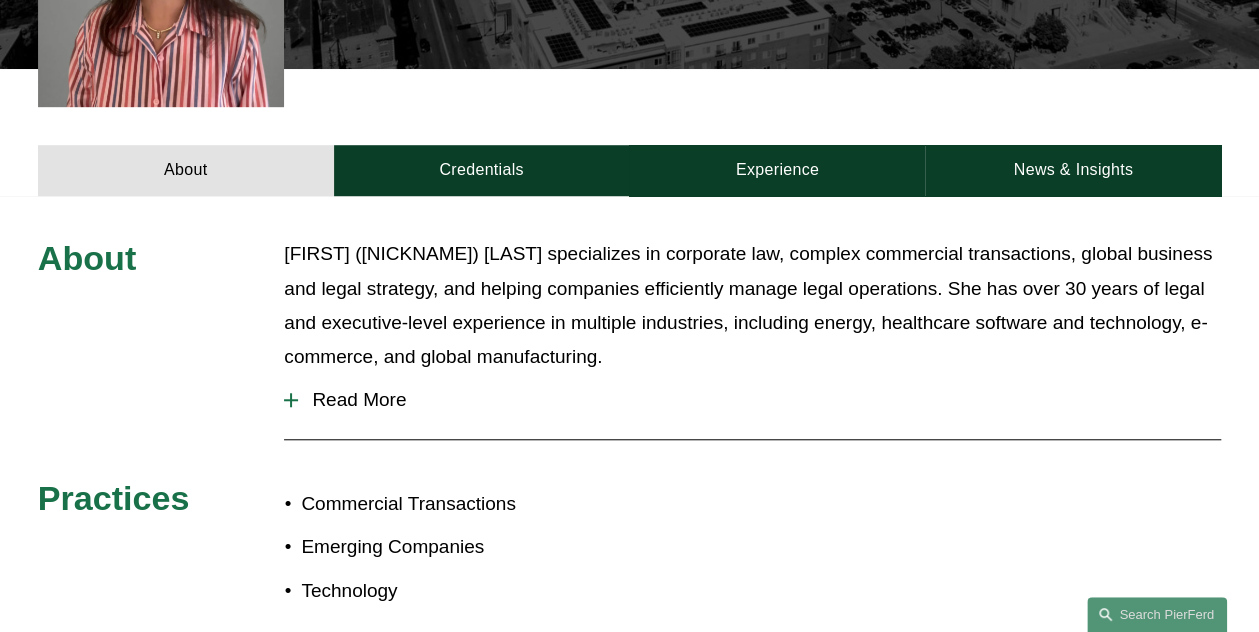 scroll, scrollTop: 700, scrollLeft: 0, axis: vertical 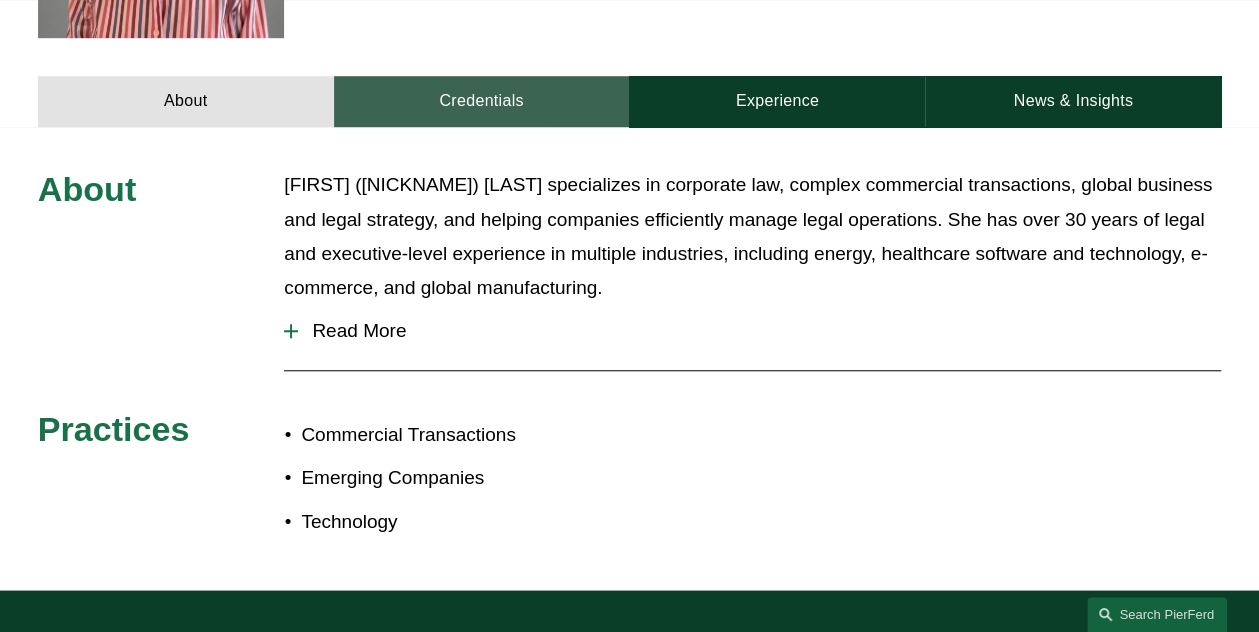 click on "Credentials" at bounding box center [482, 101] 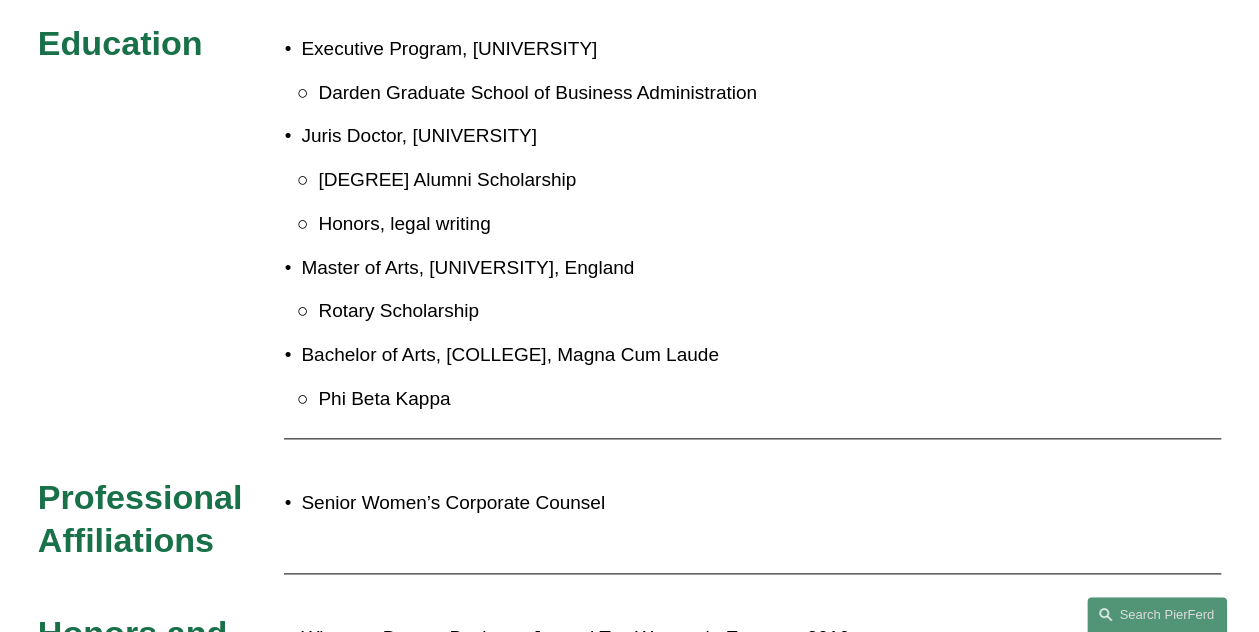 scroll, scrollTop: 900, scrollLeft: 0, axis: vertical 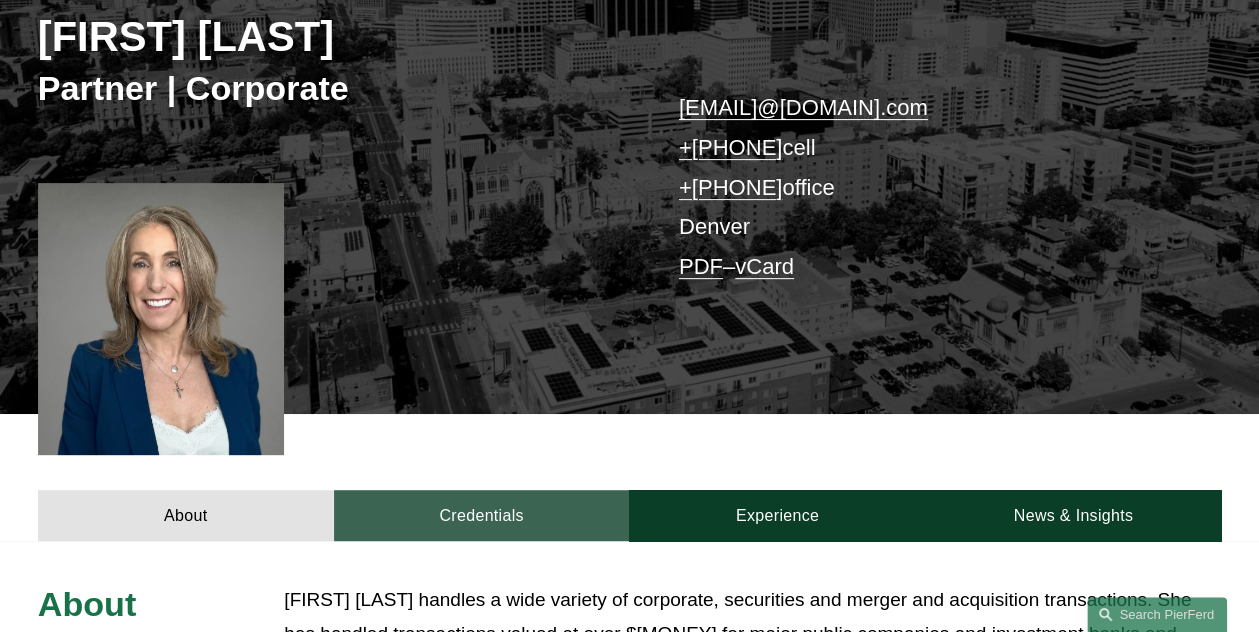 click on "Credentials" at bounding box center [482, 515] 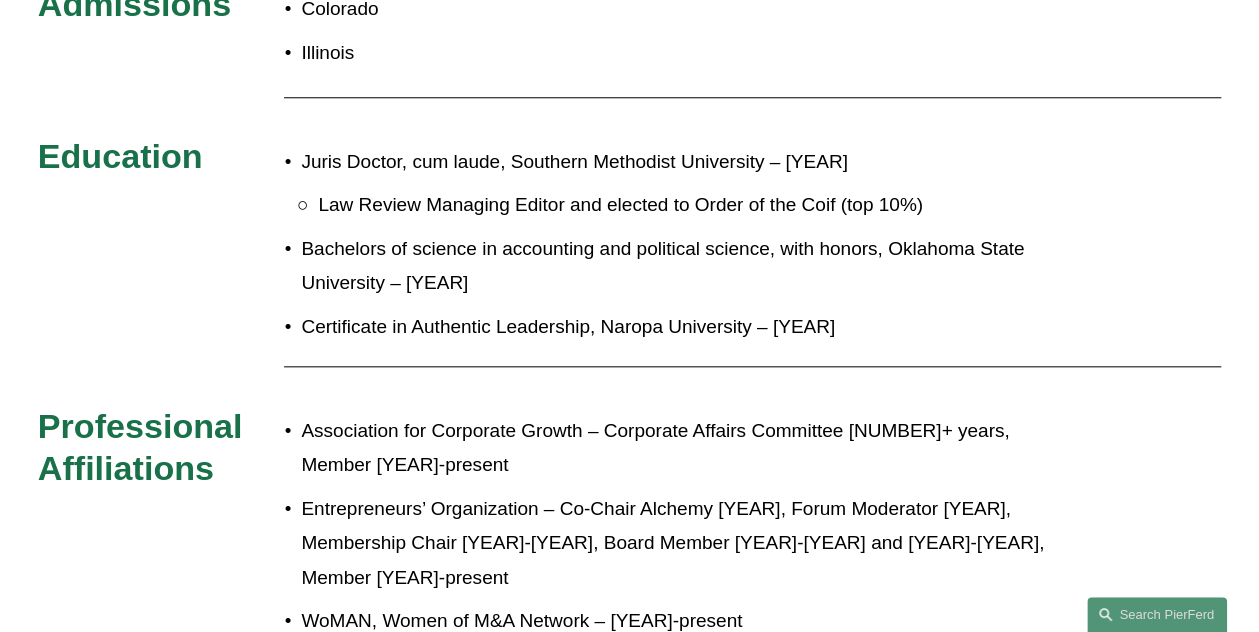 scroll, scrollTop: 300, scrollLeft: 0, axis: vertical 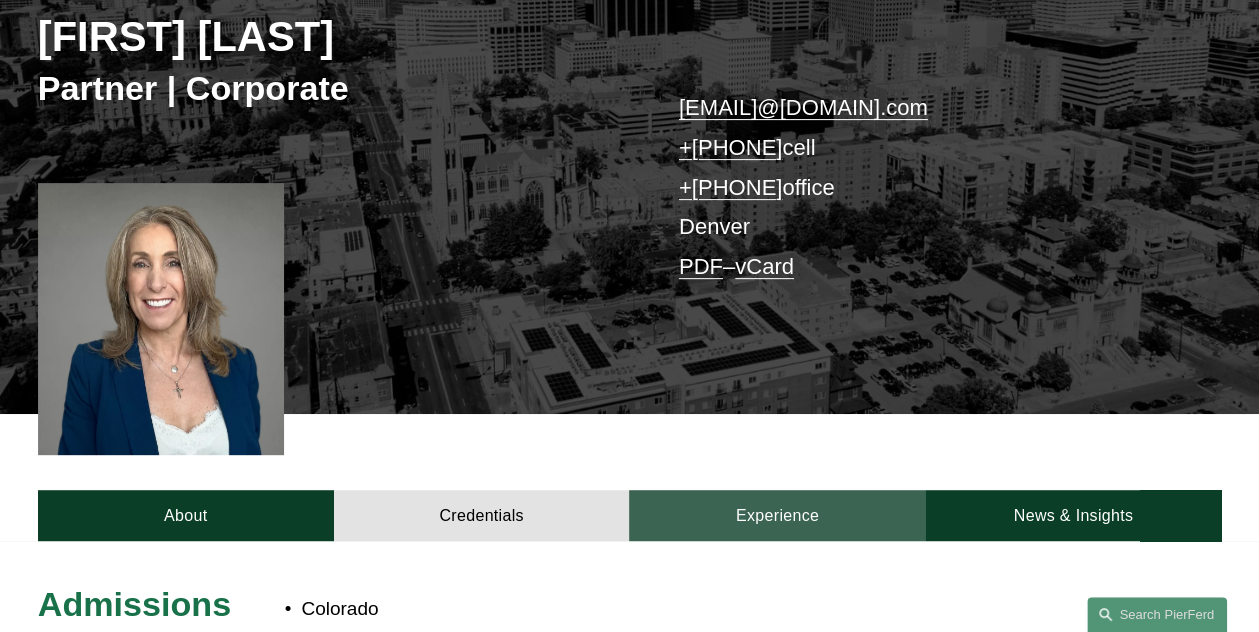 click on "Experience" at bounding box center (777, 515) 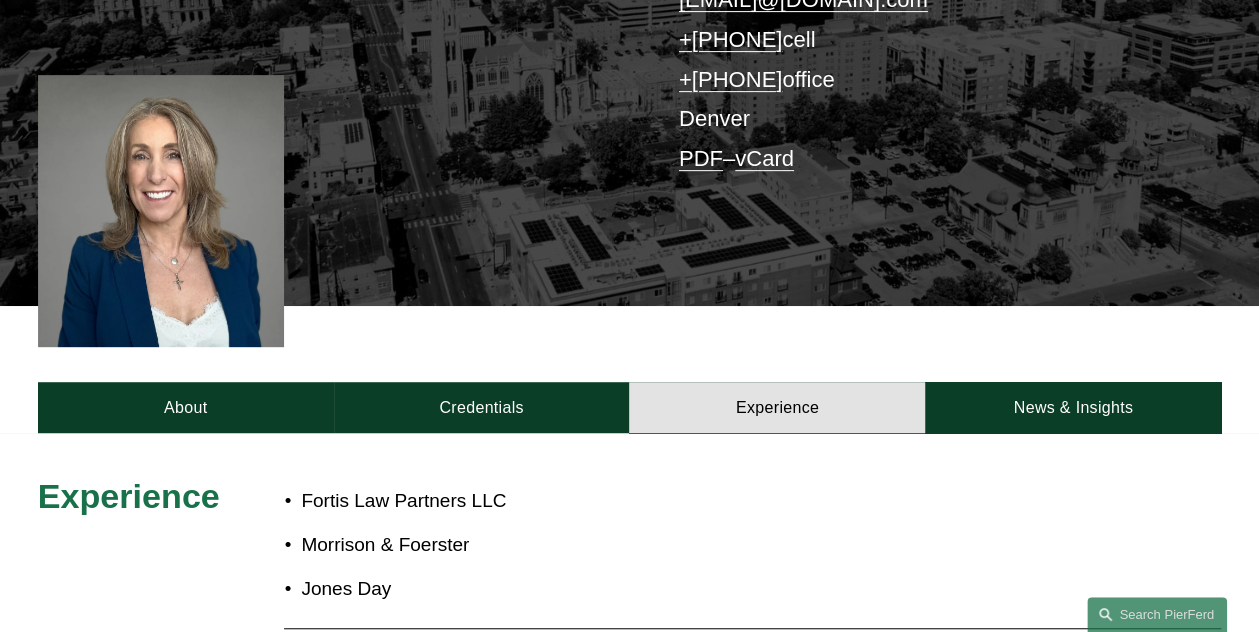 scroll, scrollTop: 300, scrollLeft: 0, axis: vertical 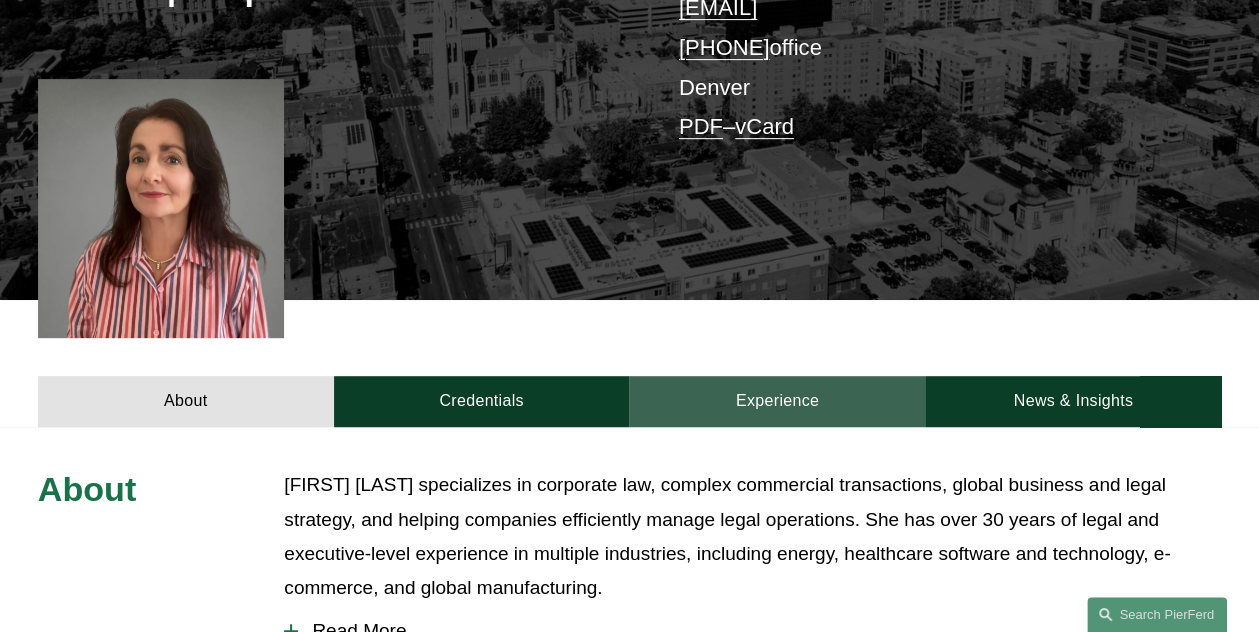 click on "Experience" at bounding box center [777, 401] 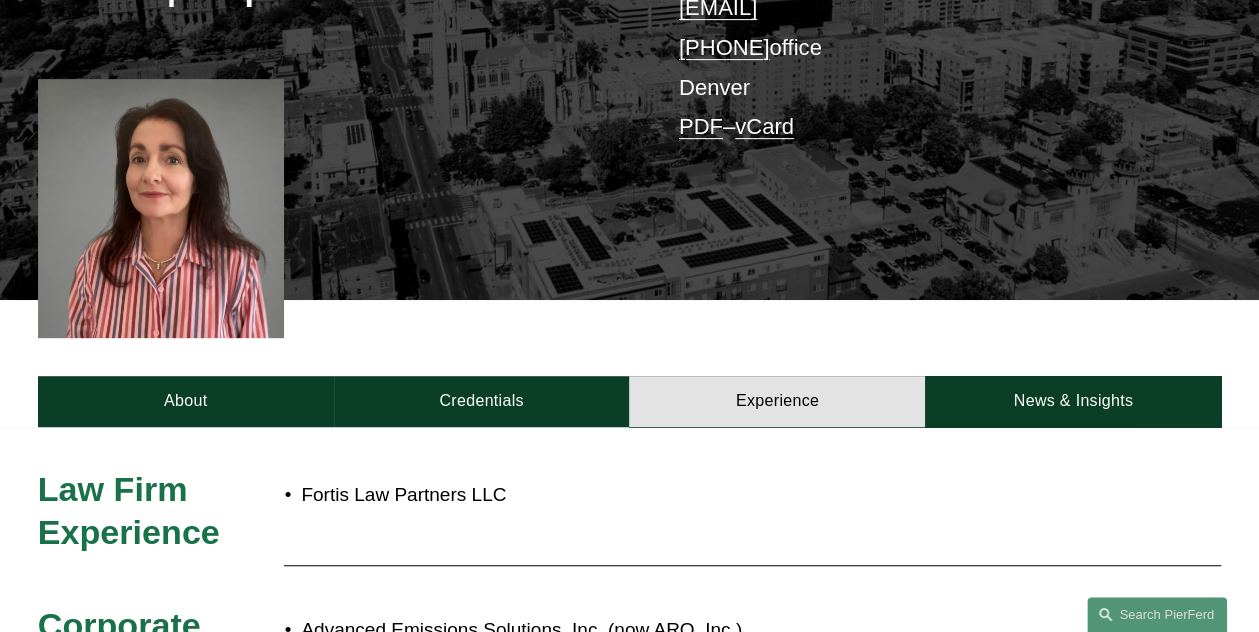scroll, scrollTop: 700, scrollLeft: 0, axis: vertical 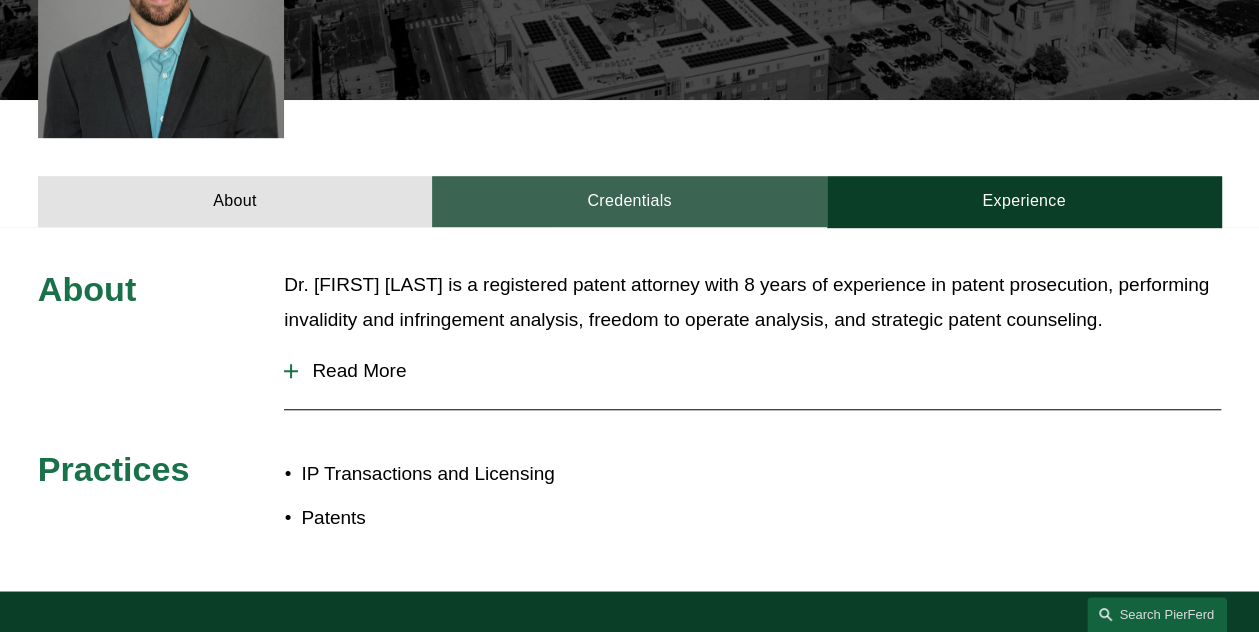 click on "Credentials" at bounding box center [629, 201] 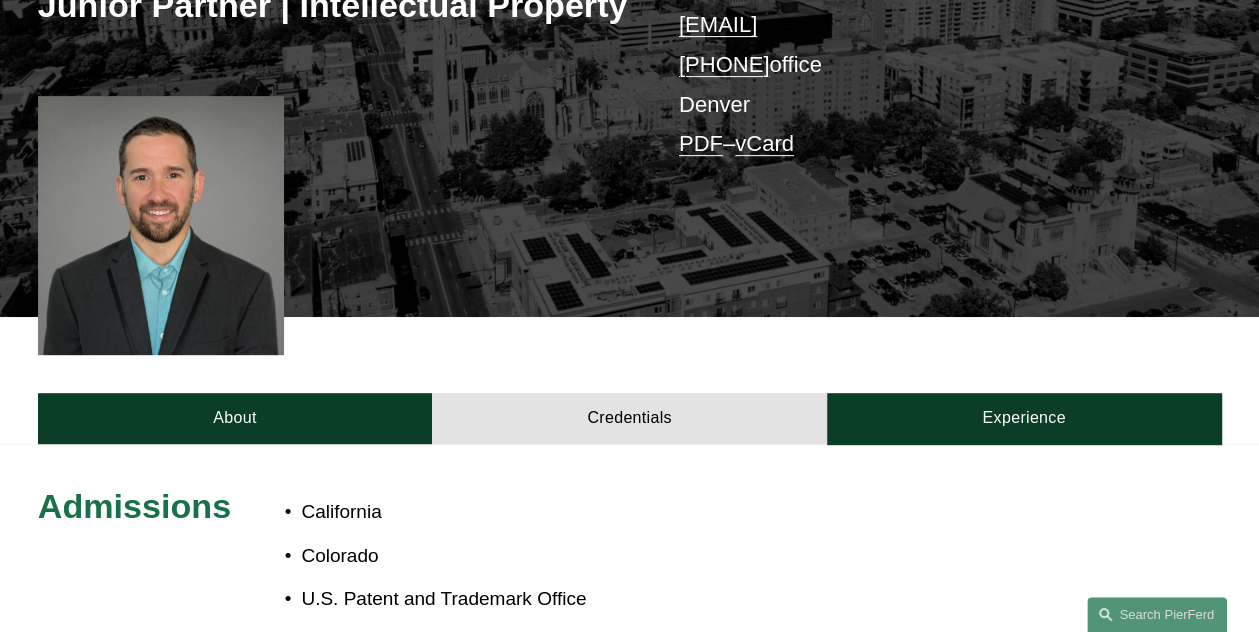 scroll, scrollTop: 500, scrollLeft: 0, axis: vertical 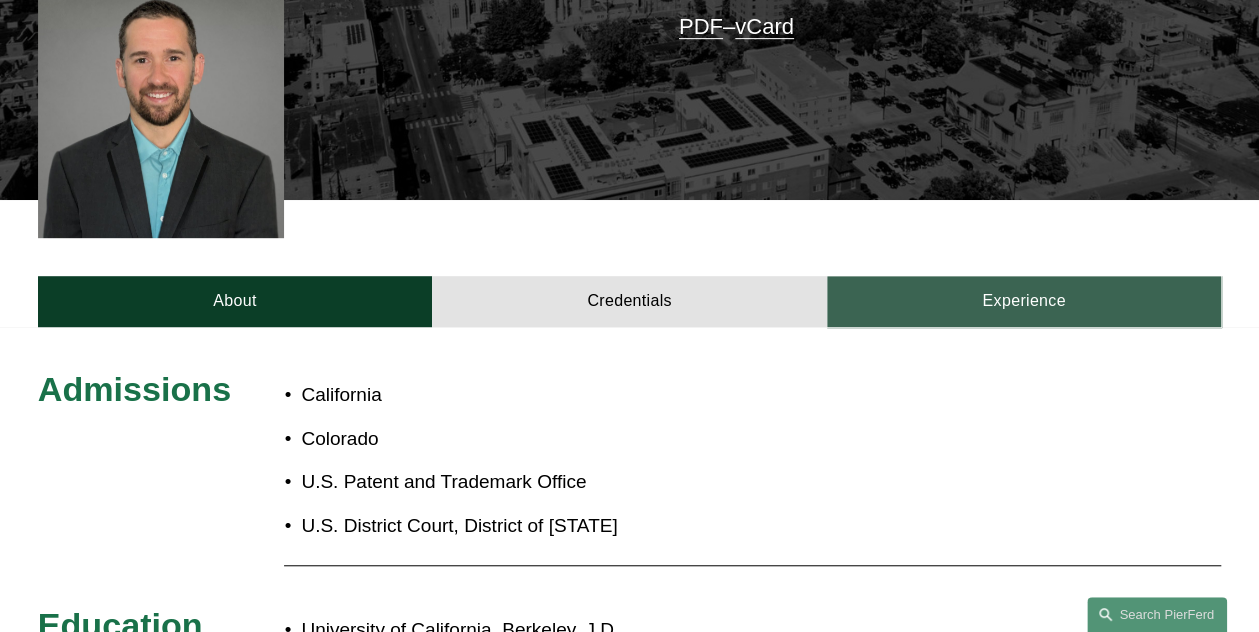 click on "Experience" at bounding box center (1024, 301) 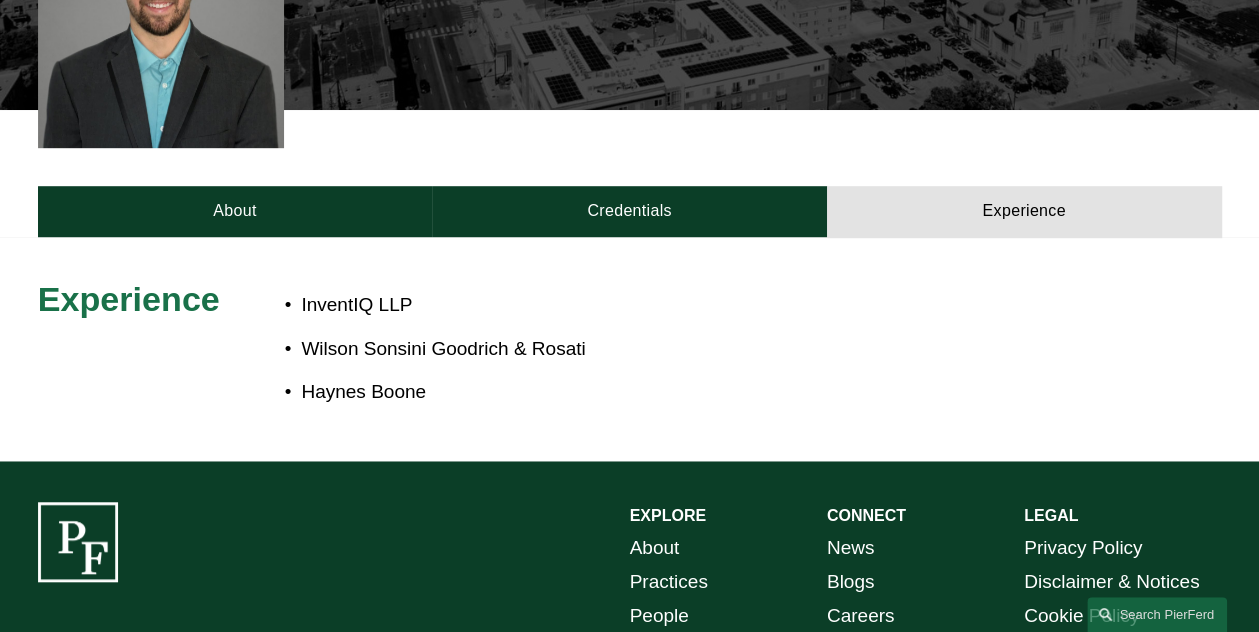 scroll, scrollTop: 474, scrollLeft: 0, axis: vertical 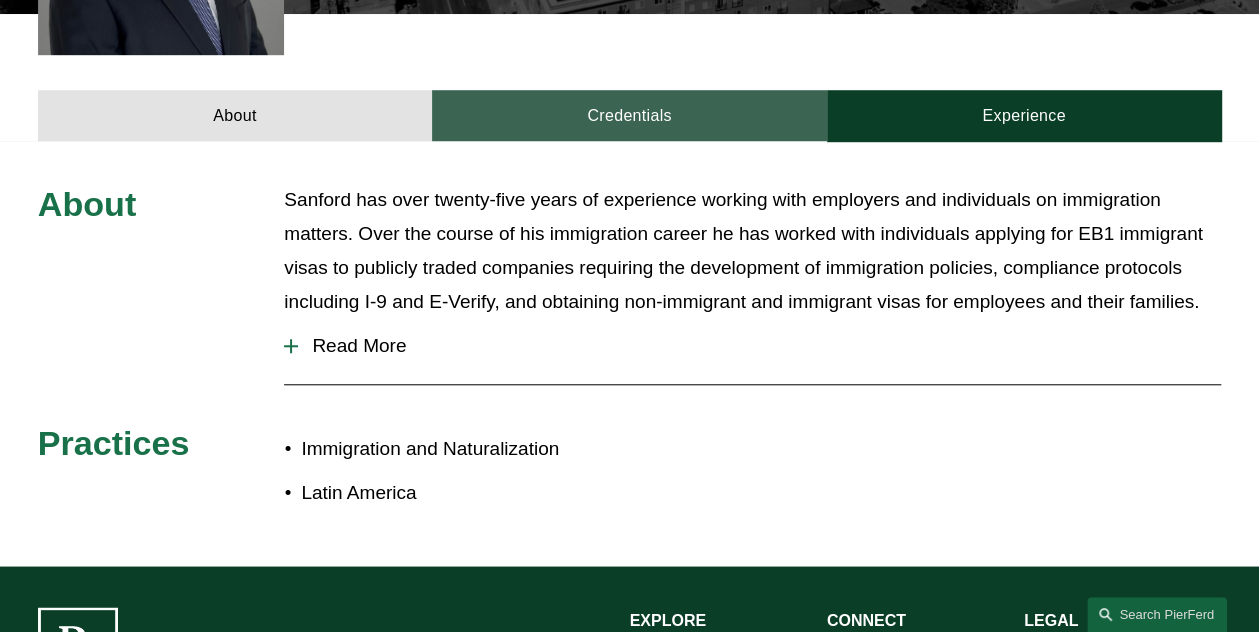 click on "Credentials" at bounding box center (629, 115) 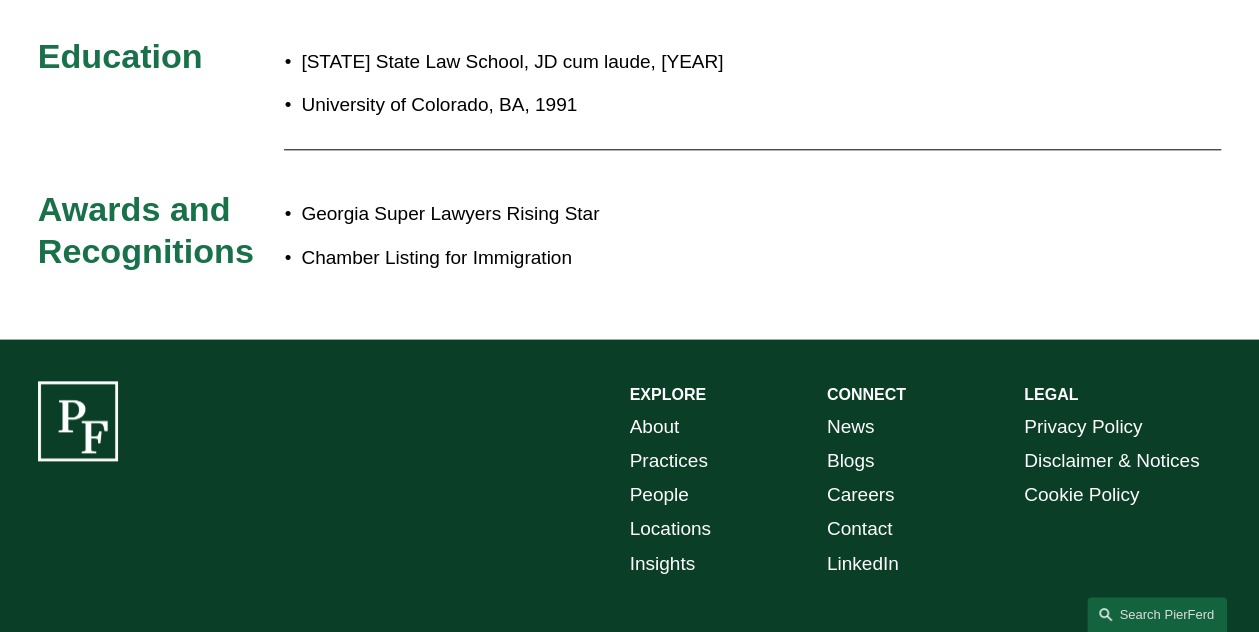 scroll, scrollTop: 500, scrollLeft: 0, axis: vertical 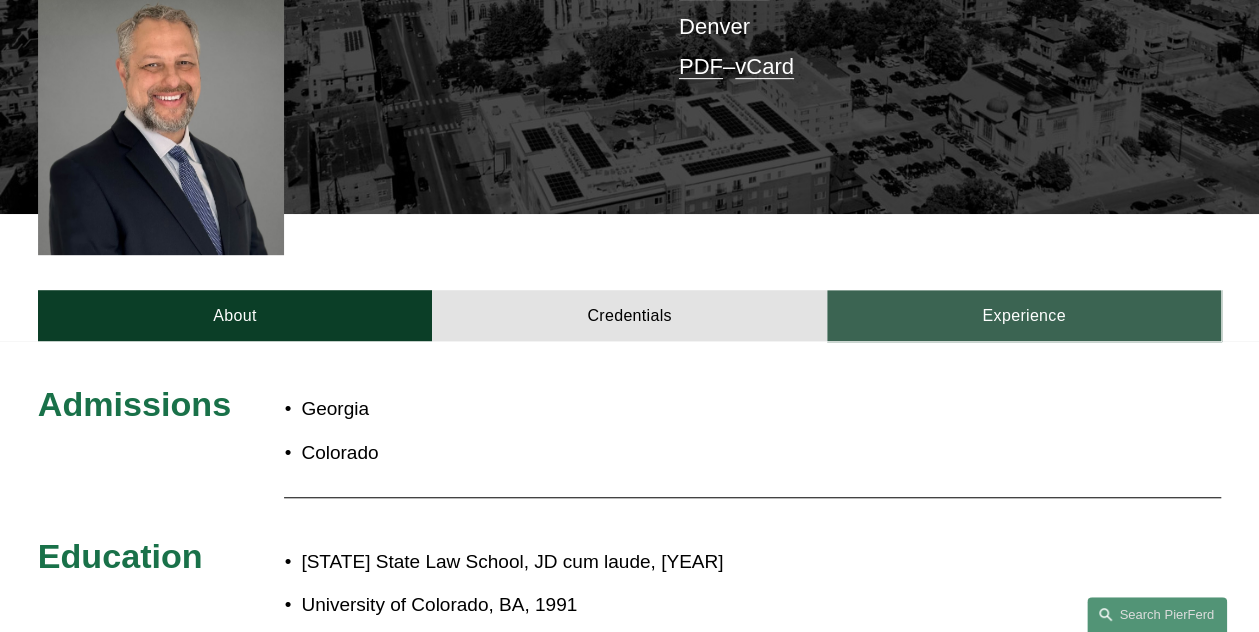 click on "Experience" at bounding box center [1024, 315] 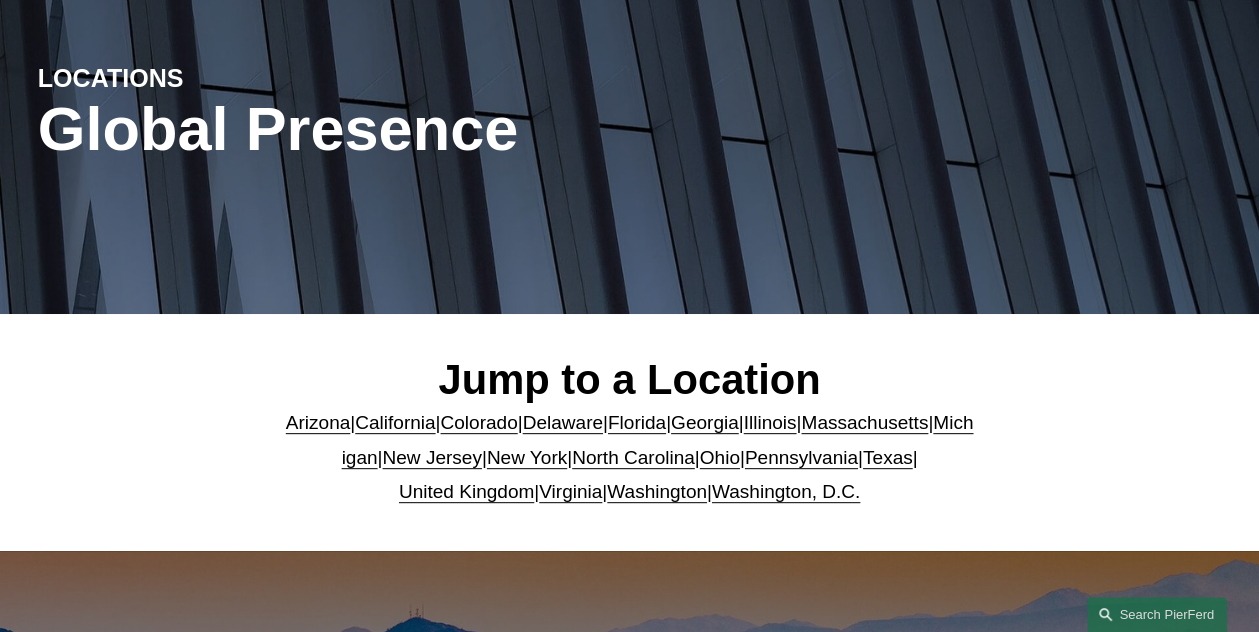 scroll, scrollTop: 500, scrollLeft: 0, axis: vertical 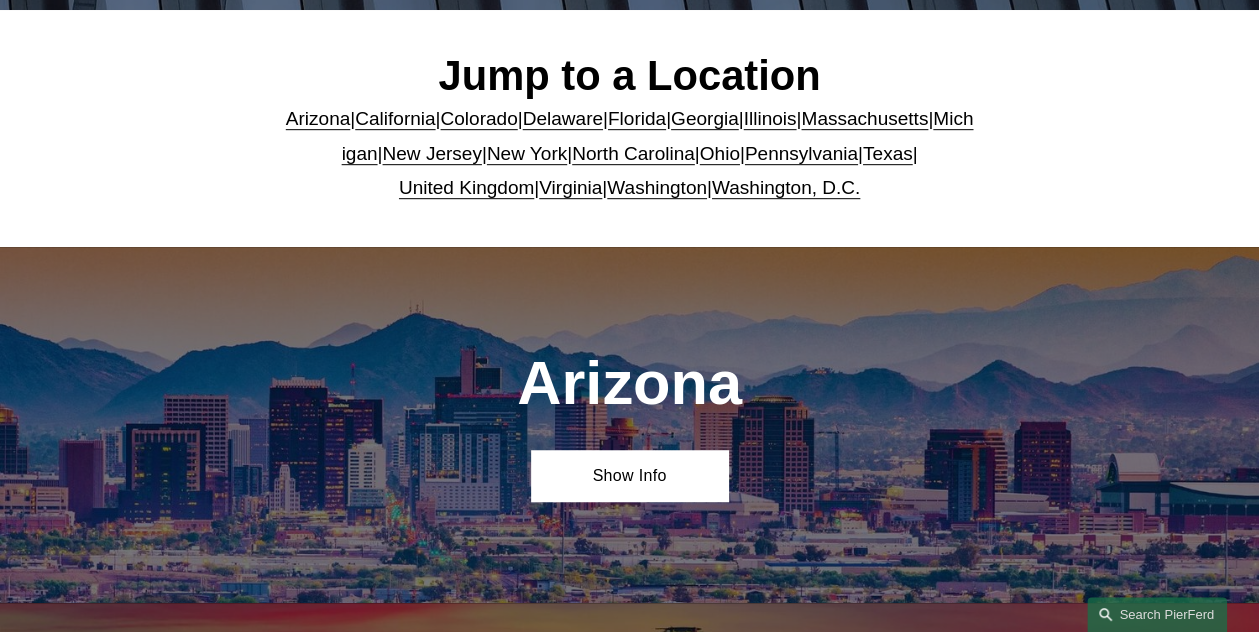 click on "Texas" at bounding box center [888, 153] 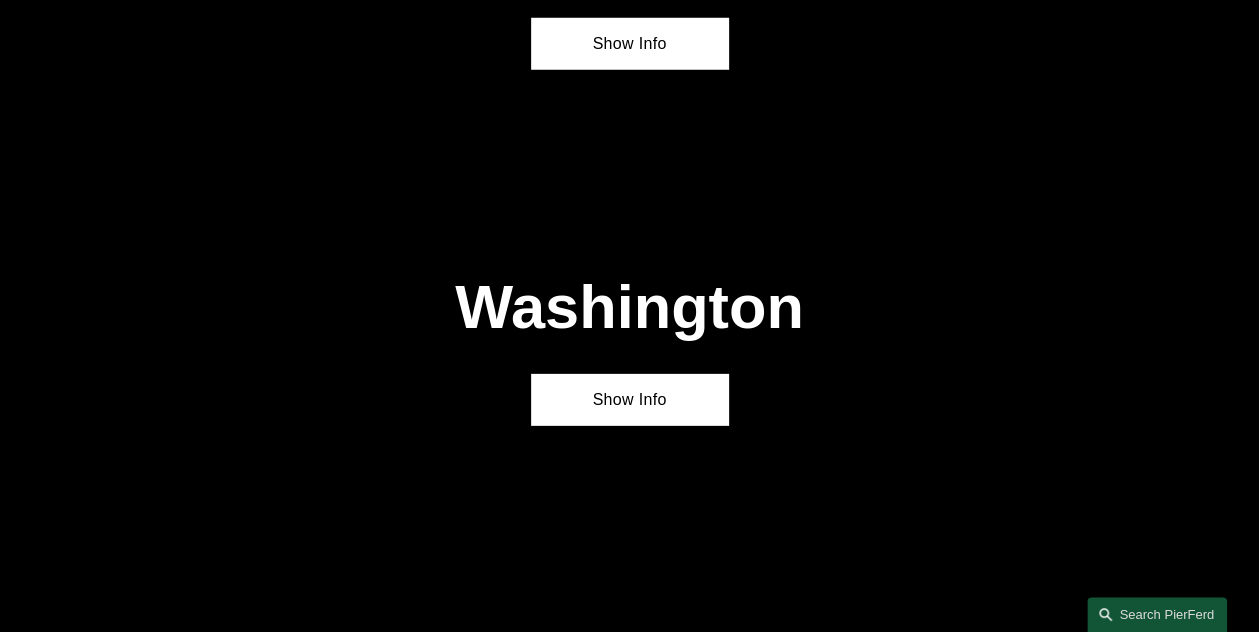scroll, scrollTop: 6632, scrollLeft: 0, axis: vertical 